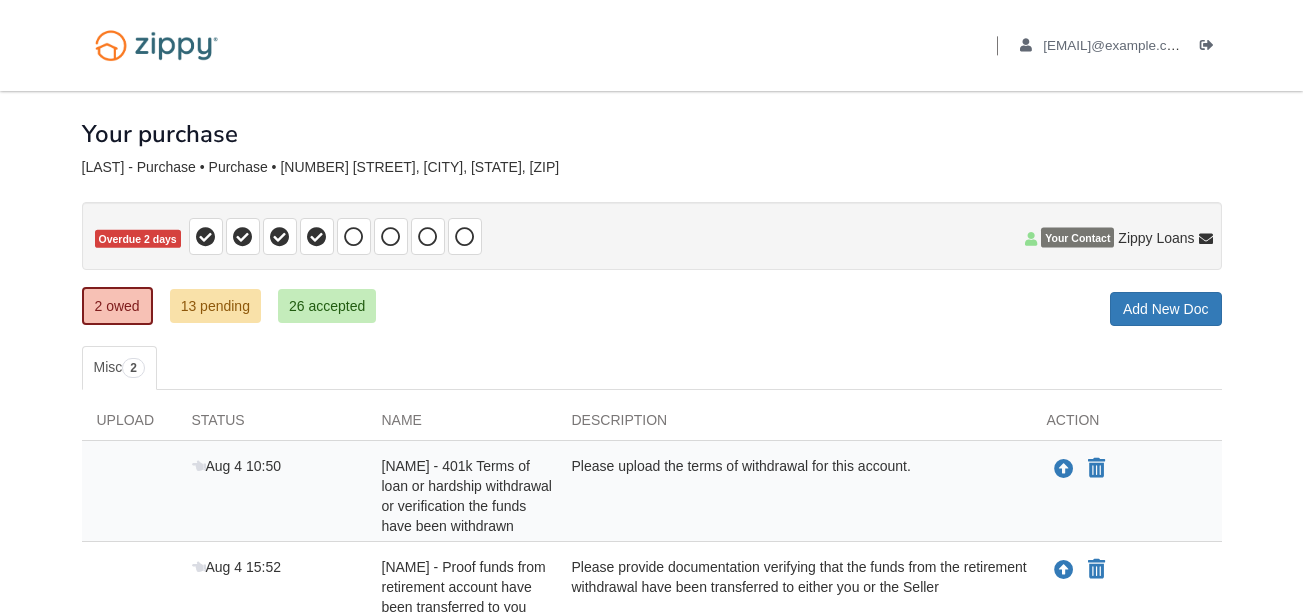 scroll, scrollTop: 0, scrollLeft: 0, axis: both 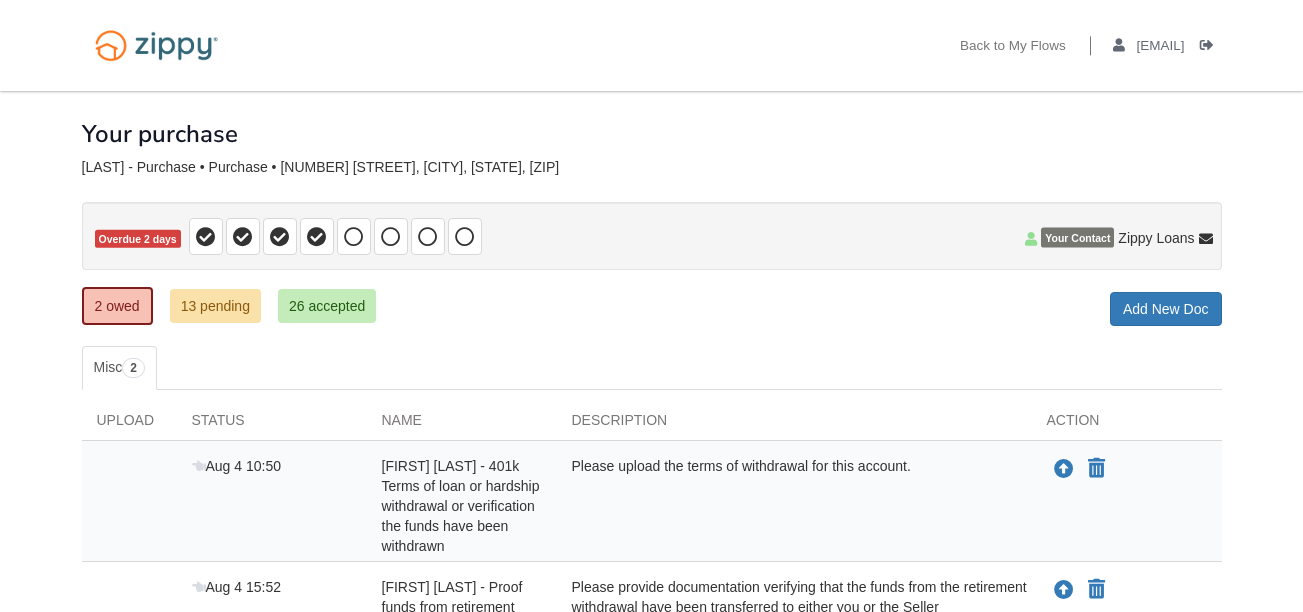 drag, startPoint x: 0, startPoint y: 0, endPoint x: 821, endPoint y: 304, distance: 875.4753 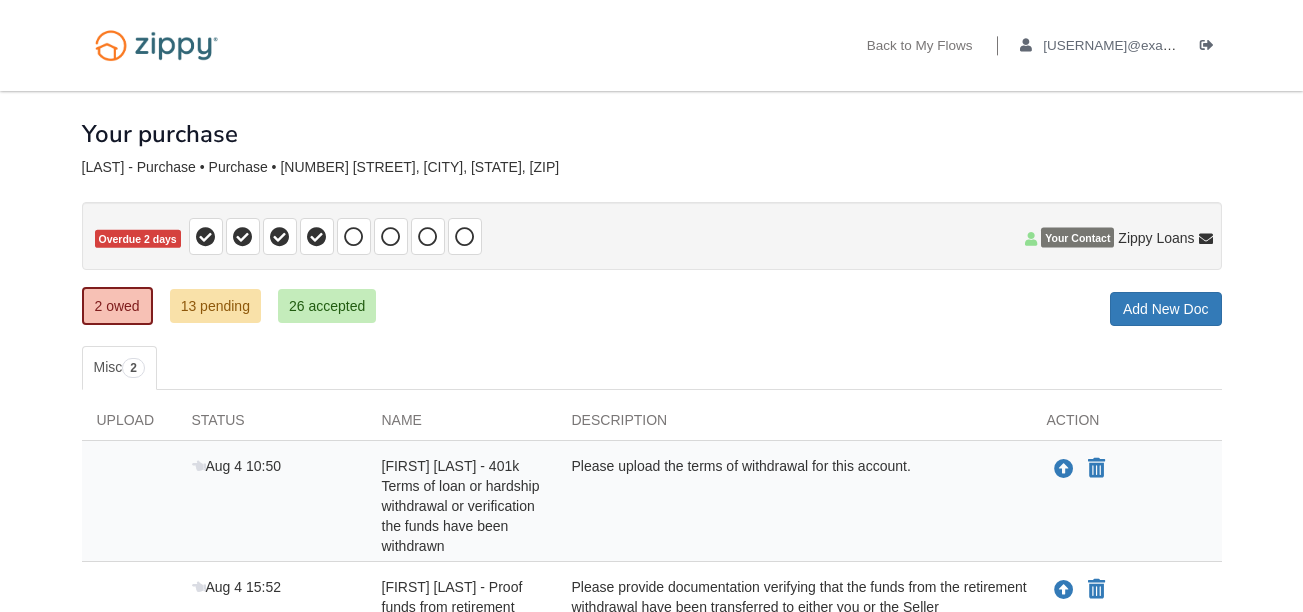 scroll, scrollTop: 0, scrollLeft: 0, axis: both 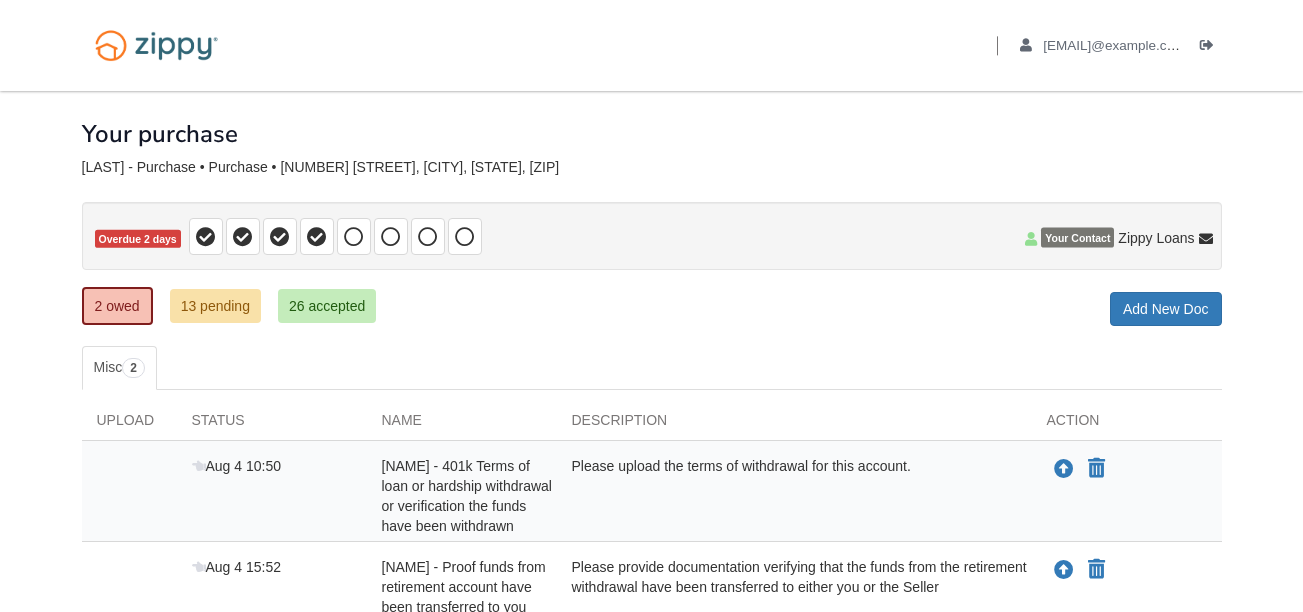 click on "×
×
×
Pending Add Document Notice
document  will be included in the email sent to
Personal Note in Email to
Email Notice
Cancel
Send notice of new request to
Stack & send accepted documents from
Add new document for
Your
purchase" at bounding box center (652, 387) 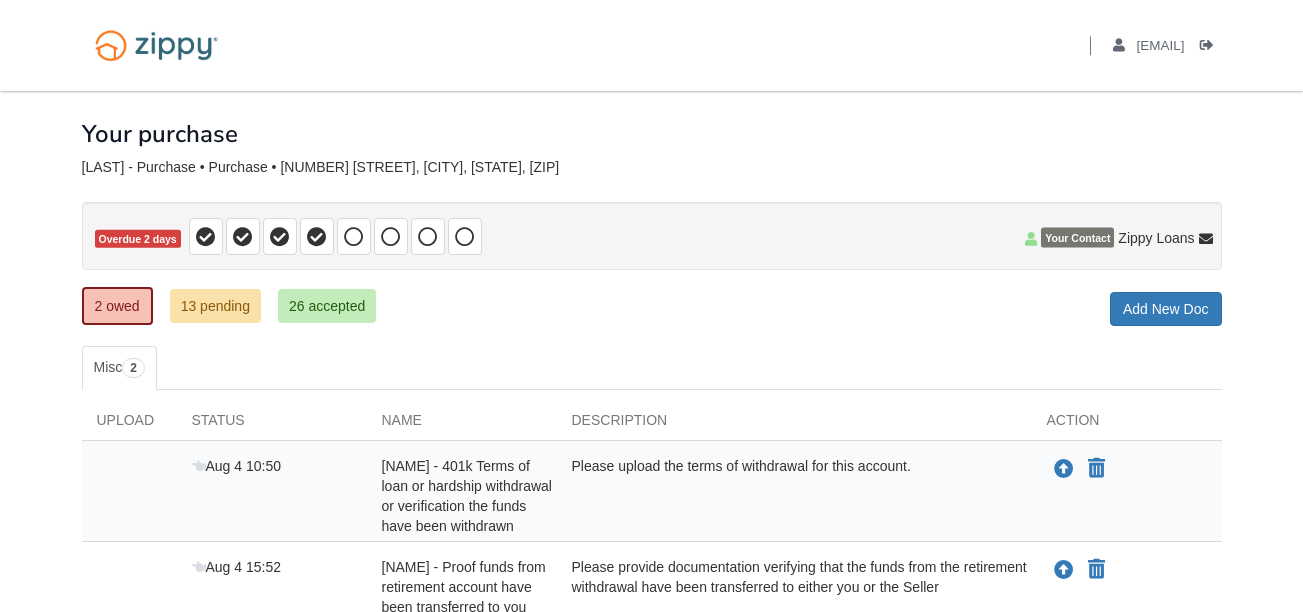 scroll, scrollTop: 0, scrollLeft: 0, axis: both 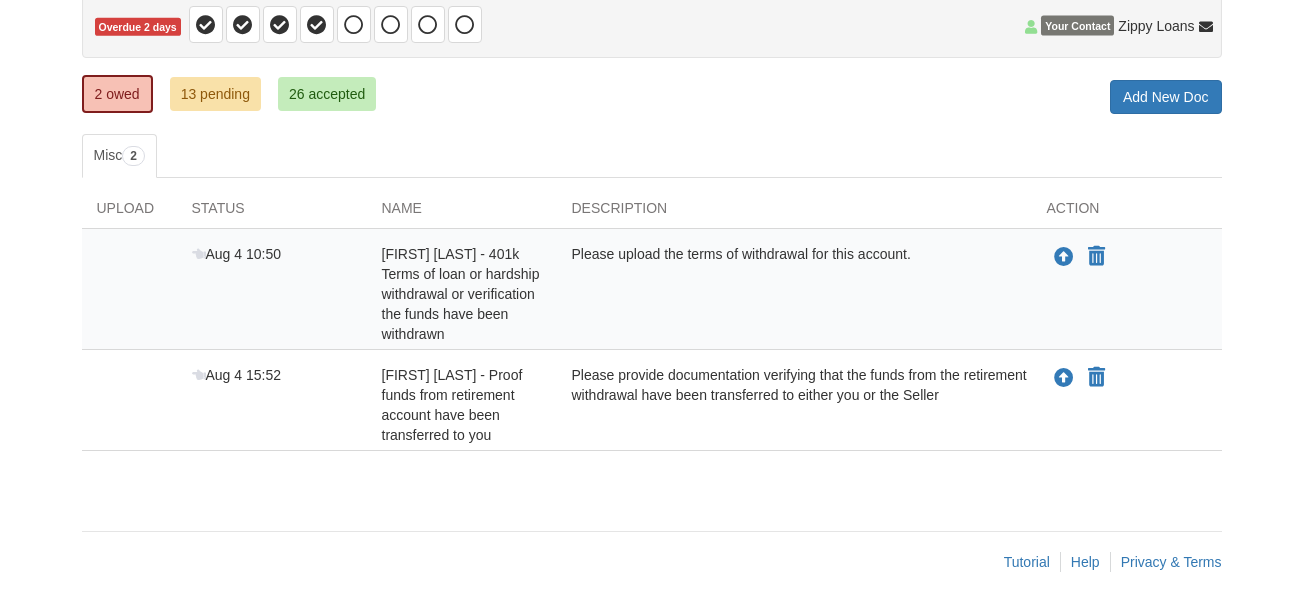 drag, startPoint x: 636, startPoint y: 378, endPoint x: 965, endPoint y: 410, distance: 330.55258 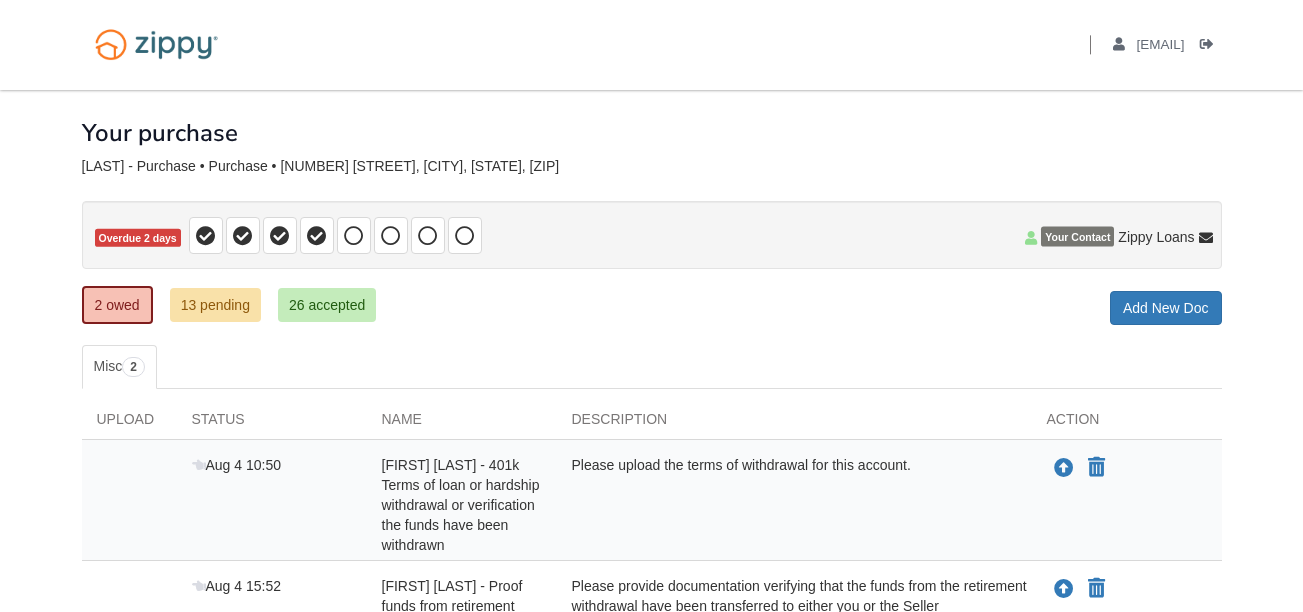 scroll, scrollTop: 0, scrollLeft: 0, axis: both 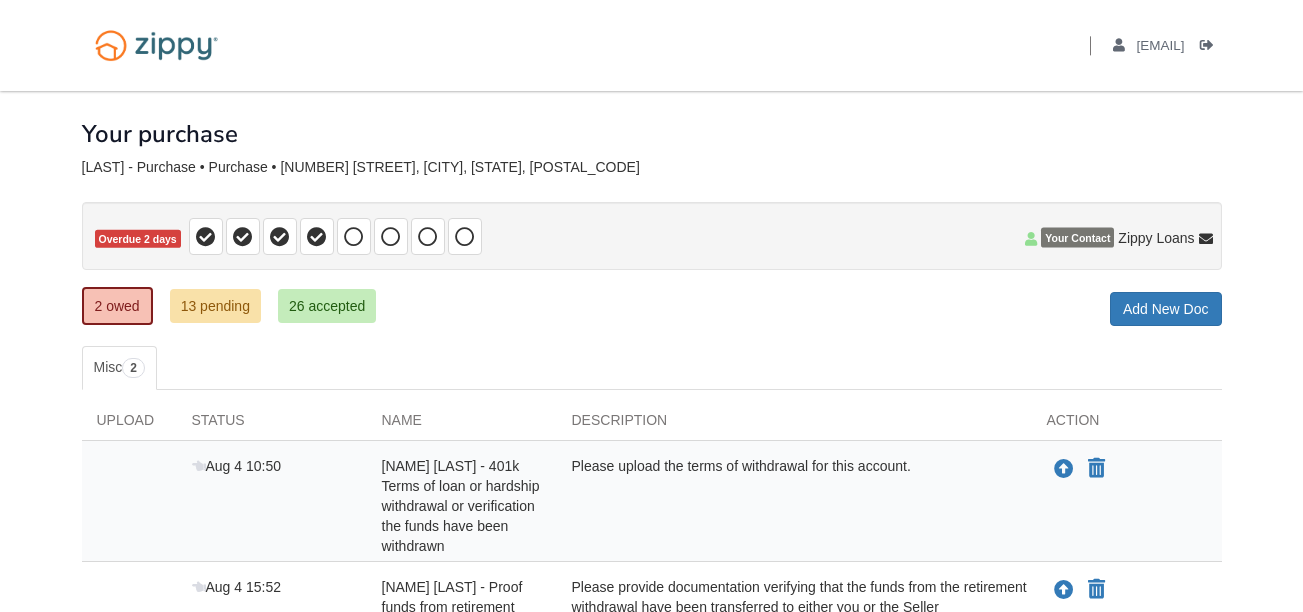 click on "2 owed
13 pending
26 accepted
My Estimated Payment
×
My Estimated Payment
Add New Doc" at bounding box center [652, 308] 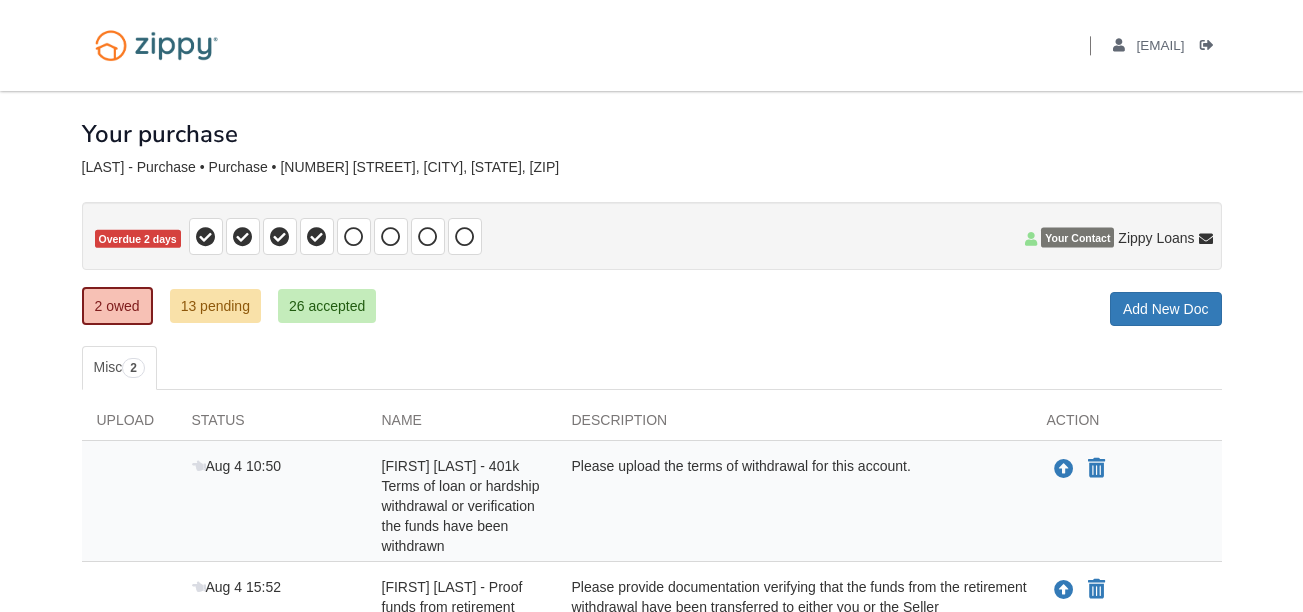 scroll, scrollTop: 0, scrollLeft: 0, axis: both 